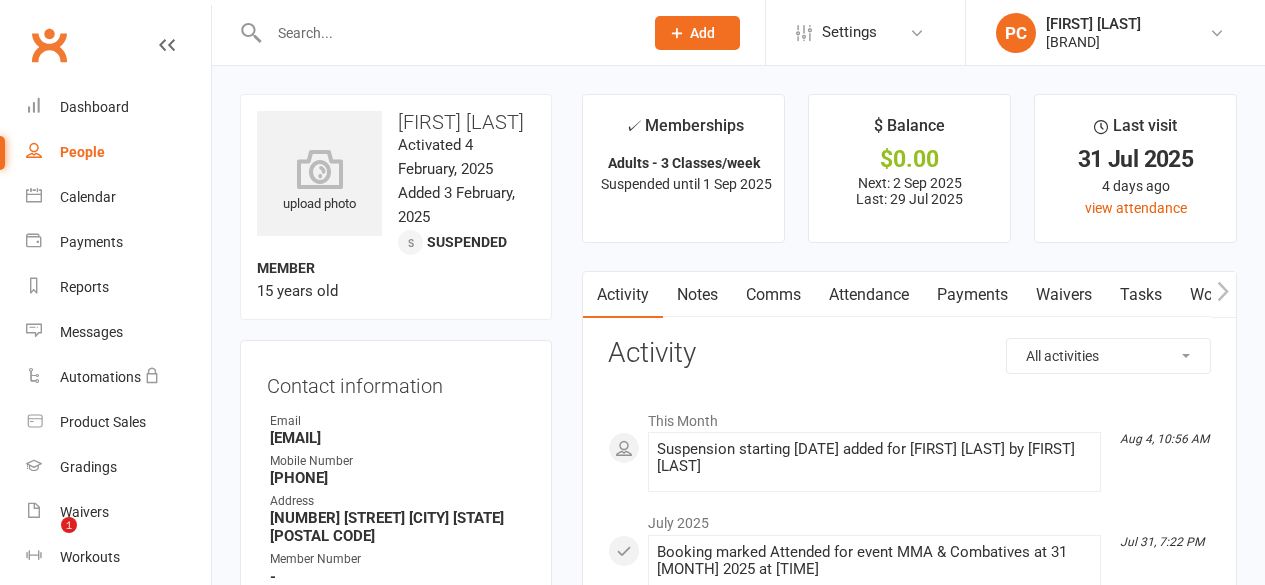 scroll, scrollTop: 0, scrollLeft: 0, axis: both 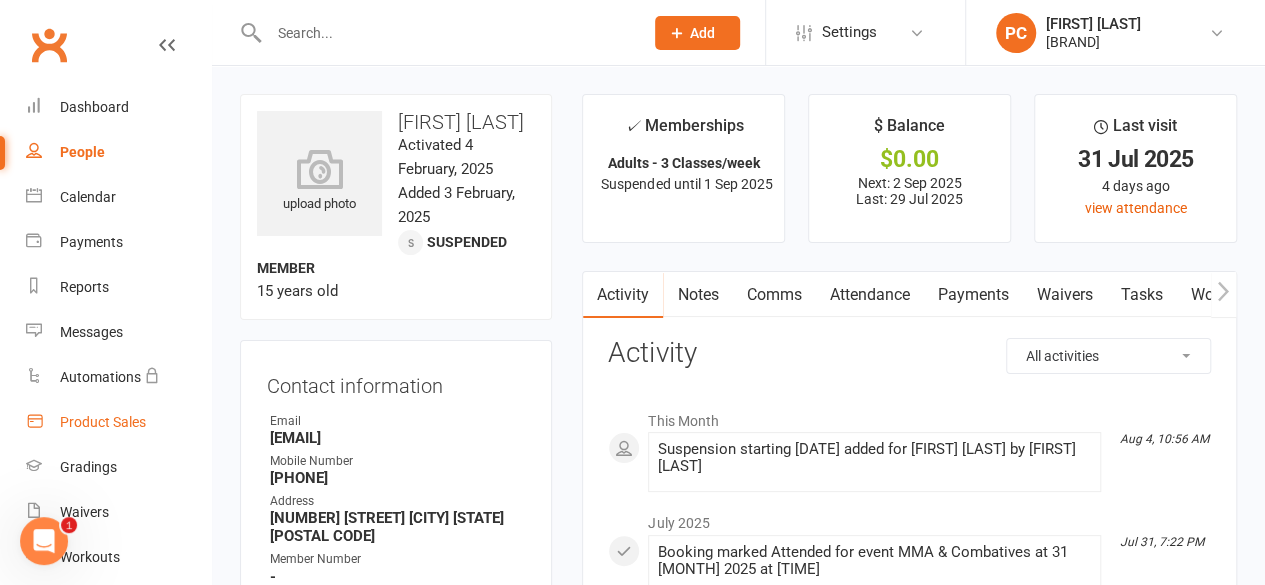 click on "Product Sales" at bounding box center (103, 422) 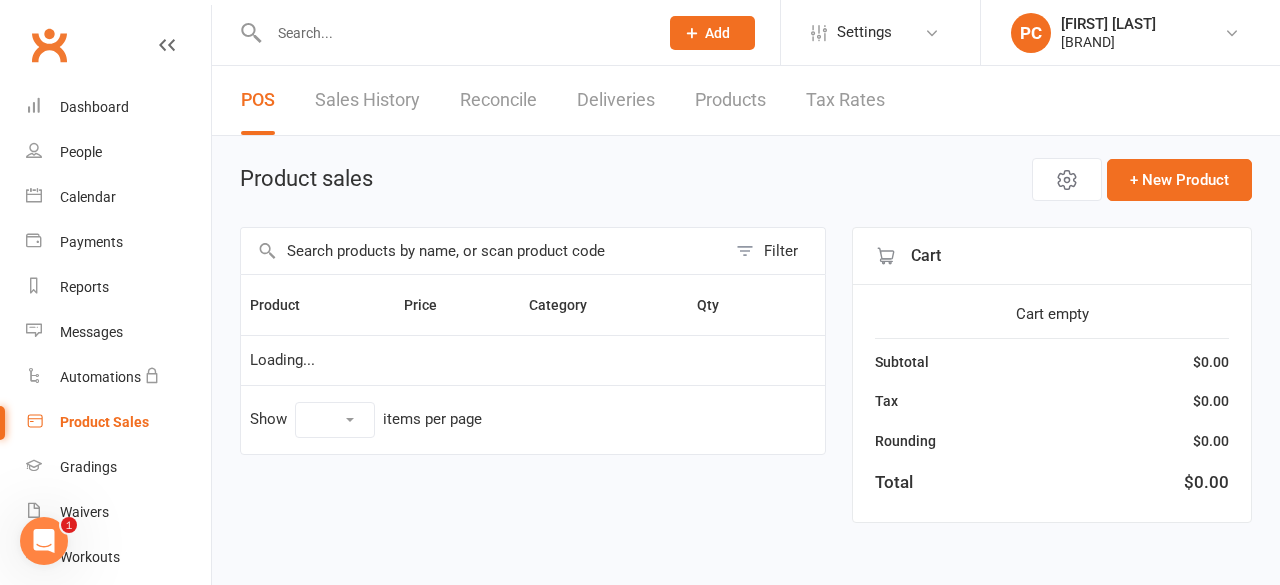 select on "100" 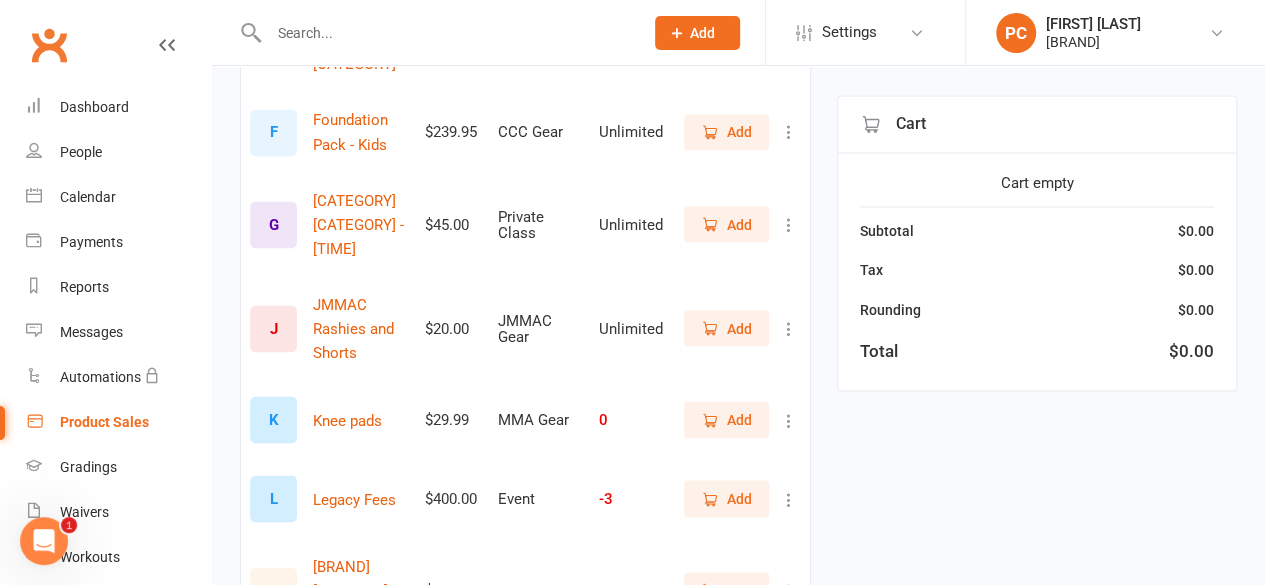 scroll, scrollTop: 1800, scrollLeft: 0, axis: vertical 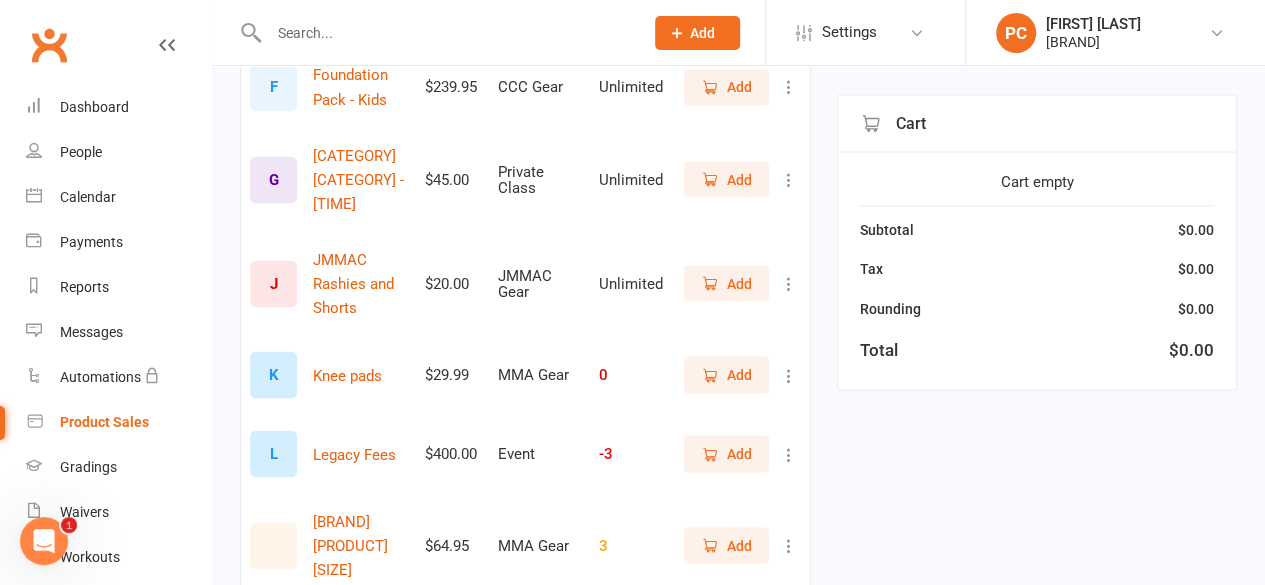 click on "Add" at bounding box center (726, 179) 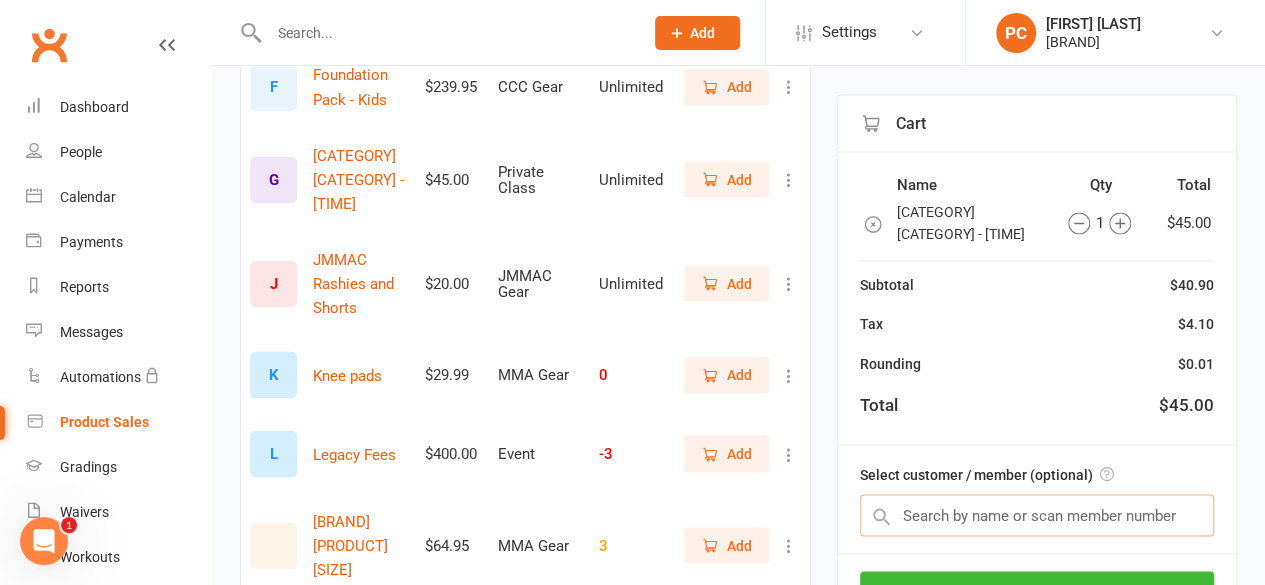 click at bounding box center (1037, 516) 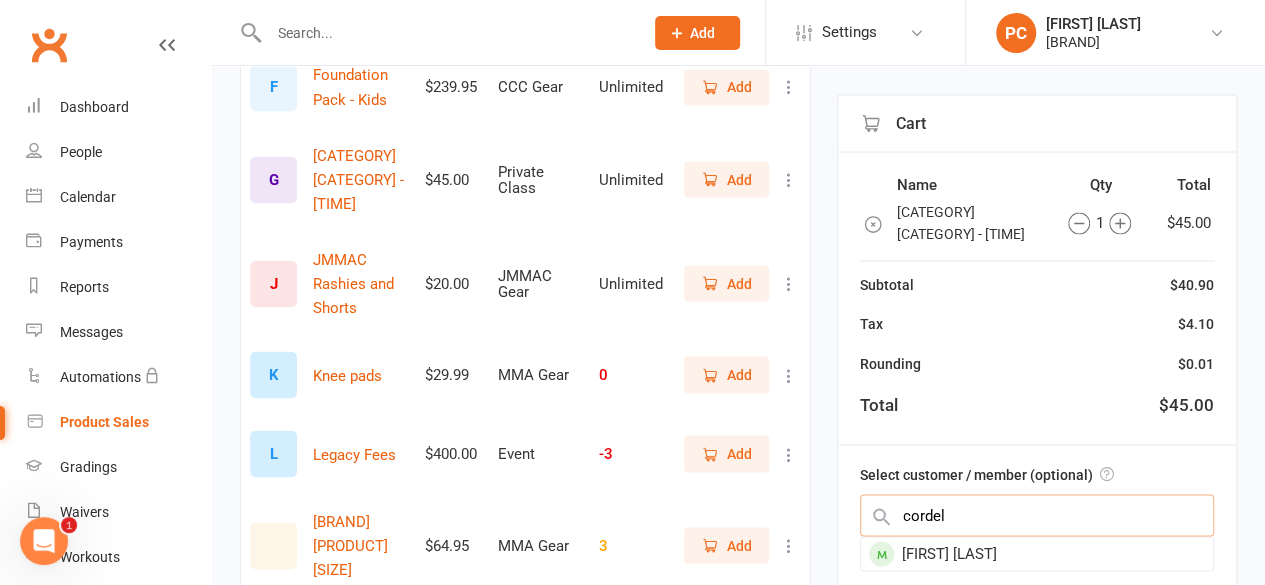 type on "cordel" 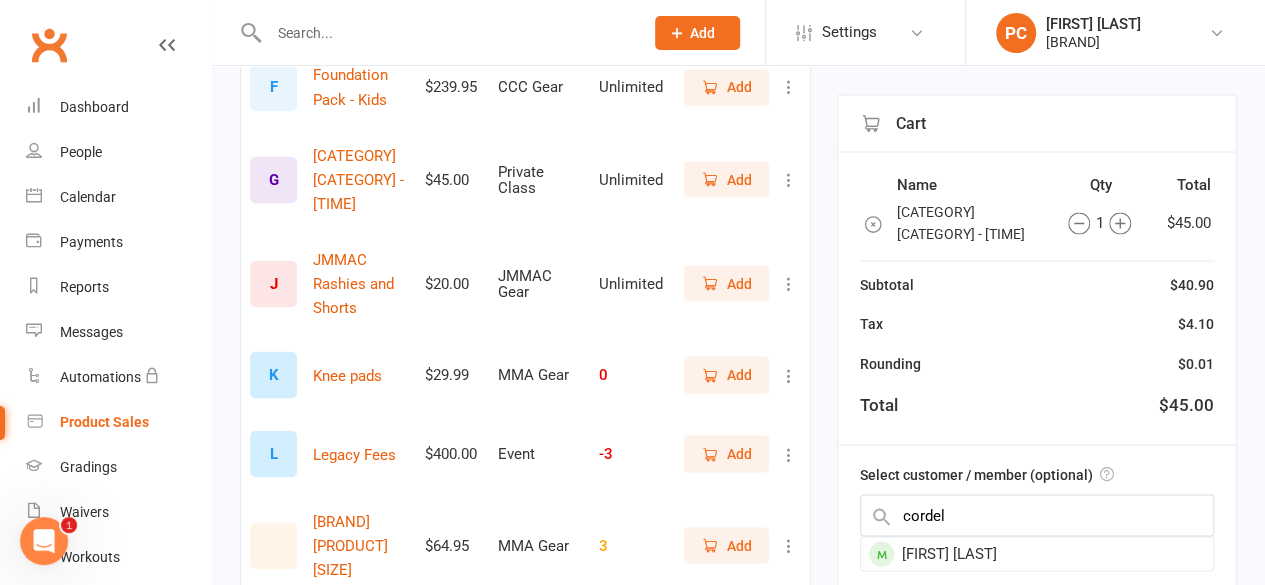 click on "[FIRST] [LAST]" at bounding box center (1037, 554) 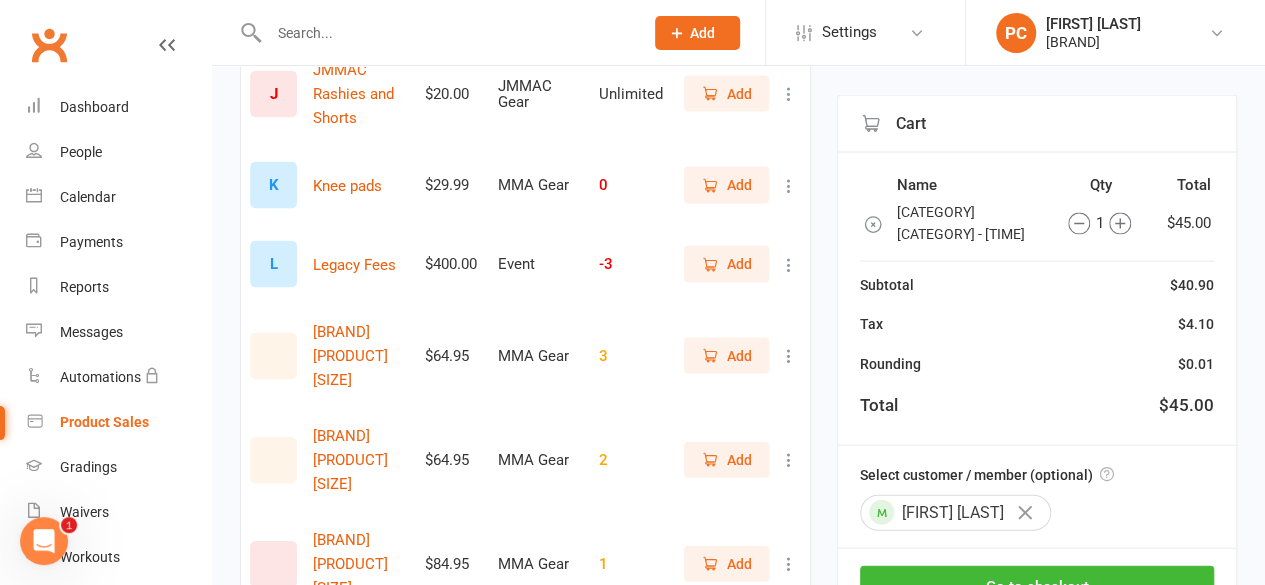 scroll, scrollTop: 2000, scrollLeft: 0, axis: vertical 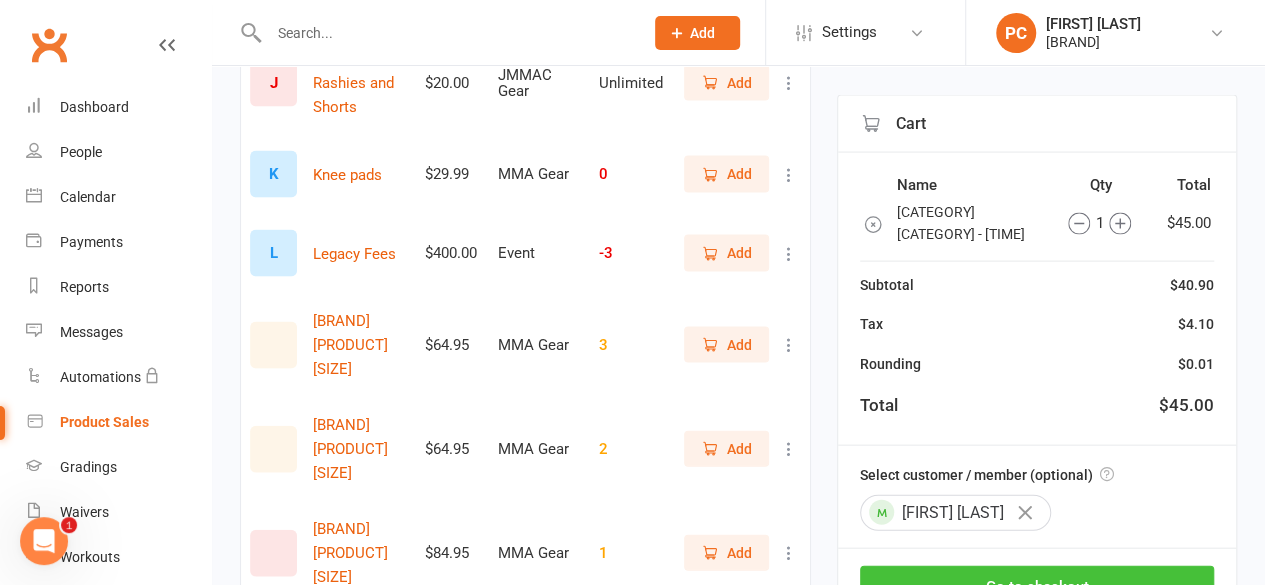 click on "Go to checkout" at bounding box center [1037, 587] 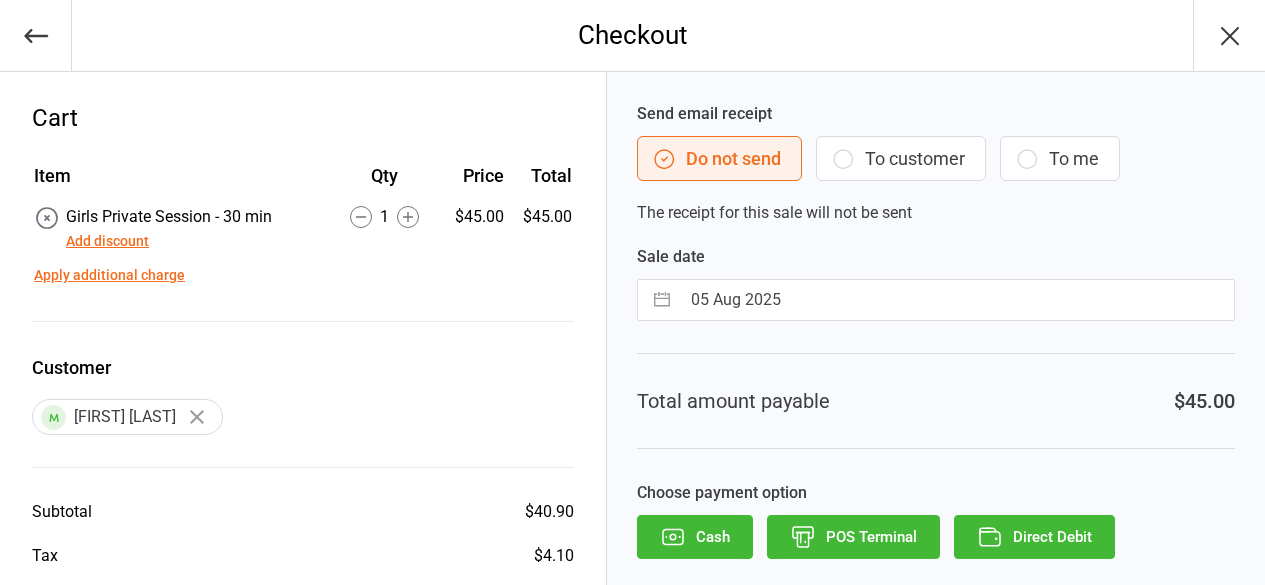 scroll, scrollTop: 0, scrollLeft: 0, axis: both 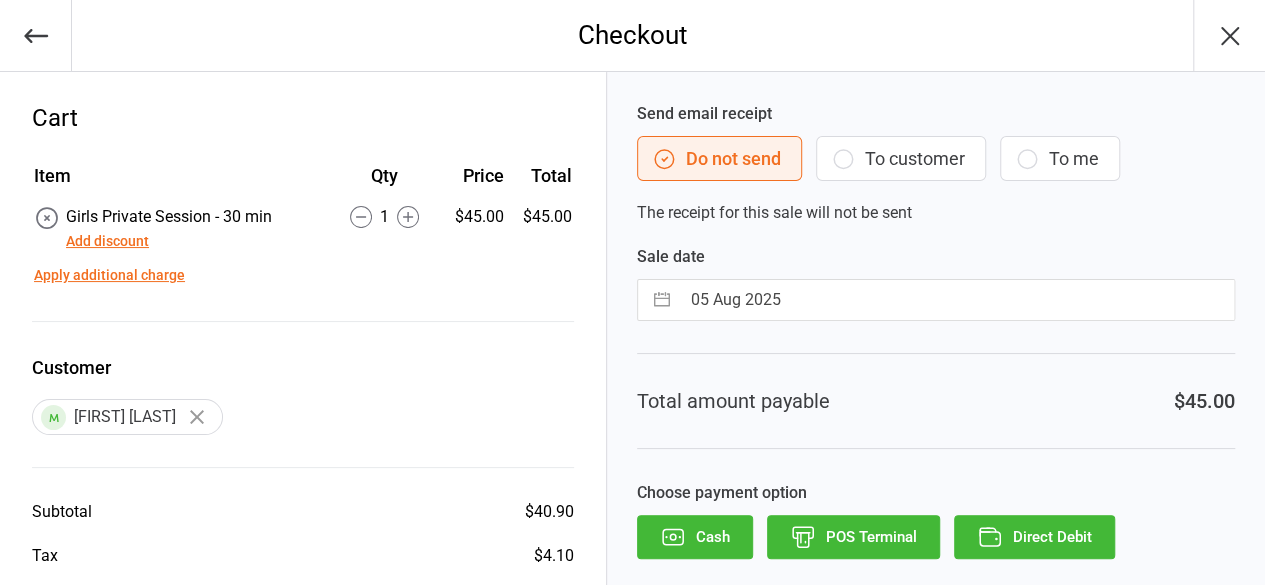 click on "Add discount" at bounding box center (107, 241) 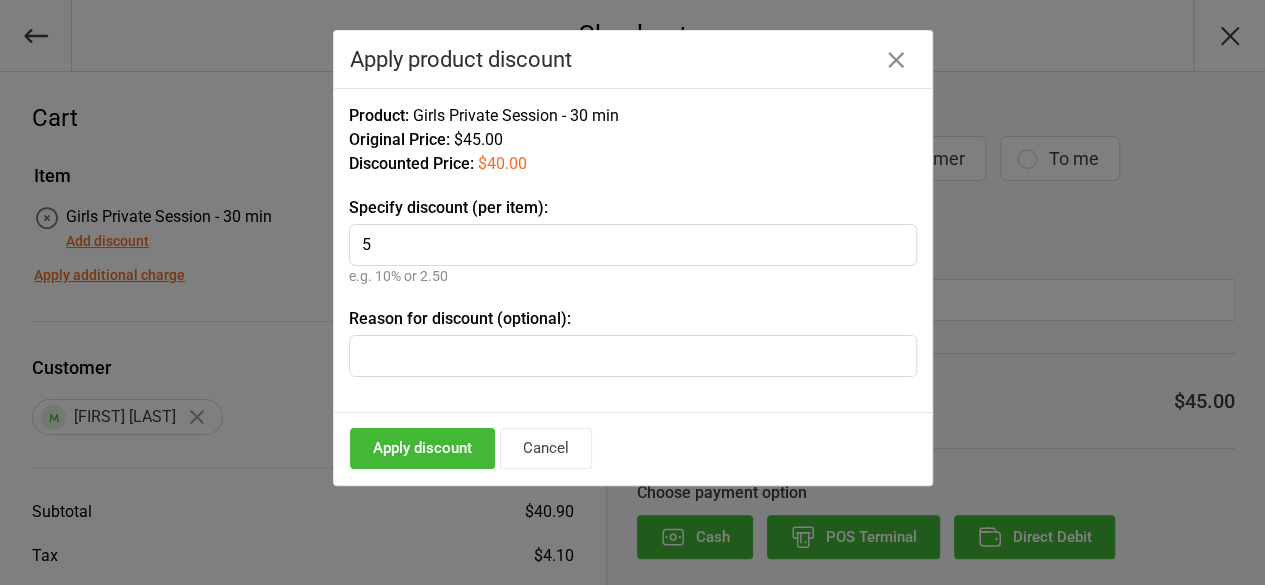 type on "5" 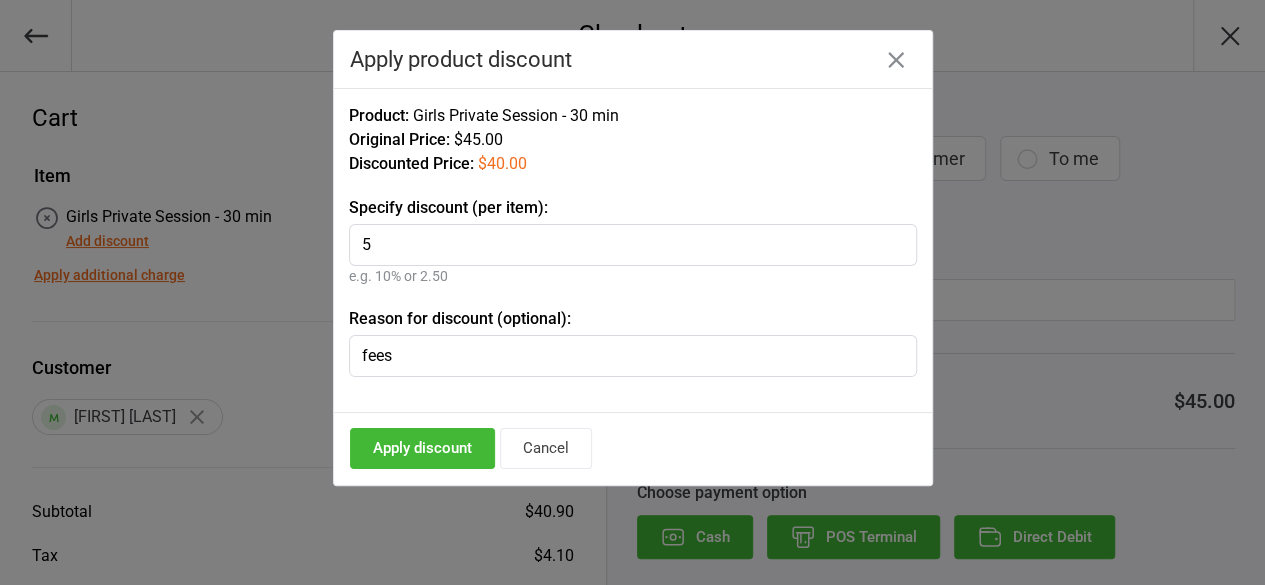 type on "fees" 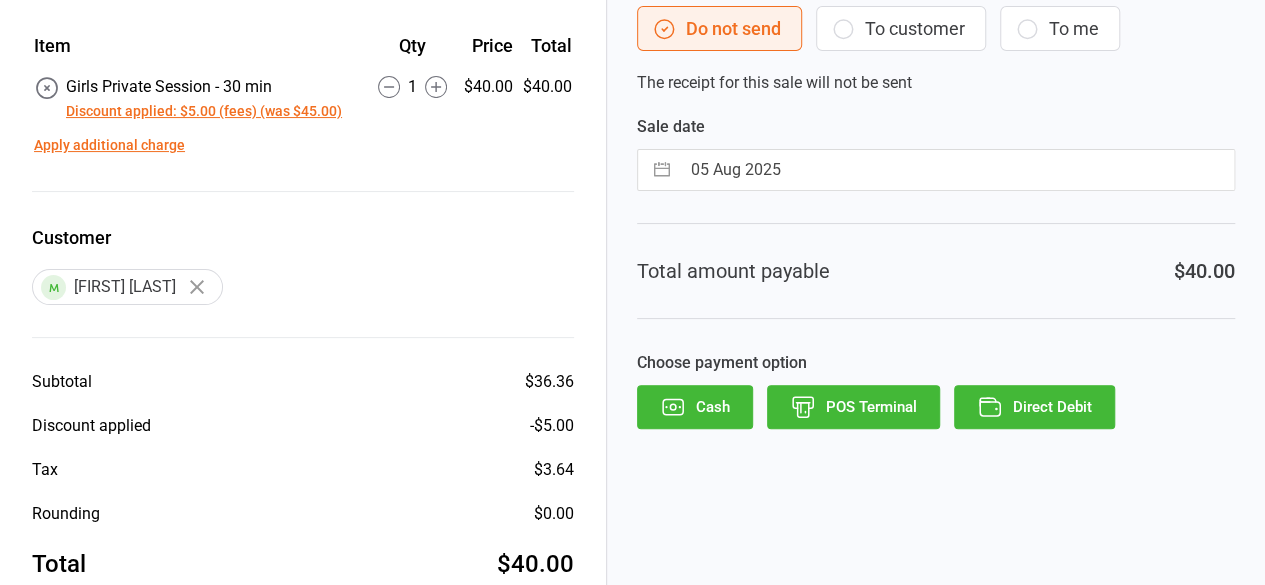 scroll, scrollTop: 174, scrollLeft: 0, axis: vertical 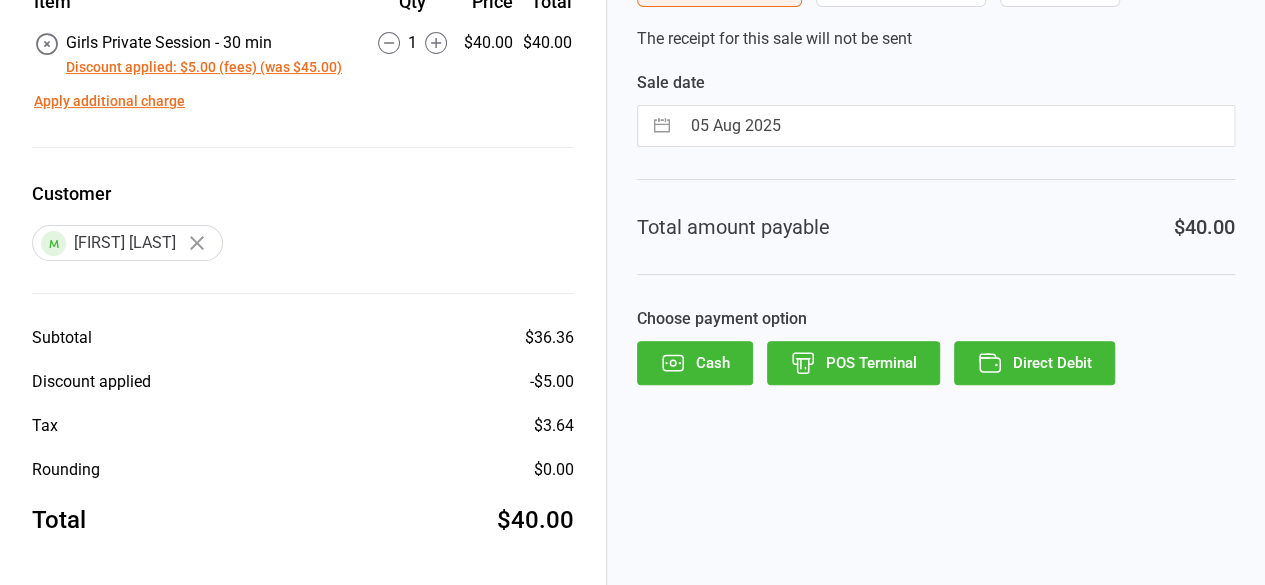 click on "Direct Debit" at bounding box center (1034, 363) 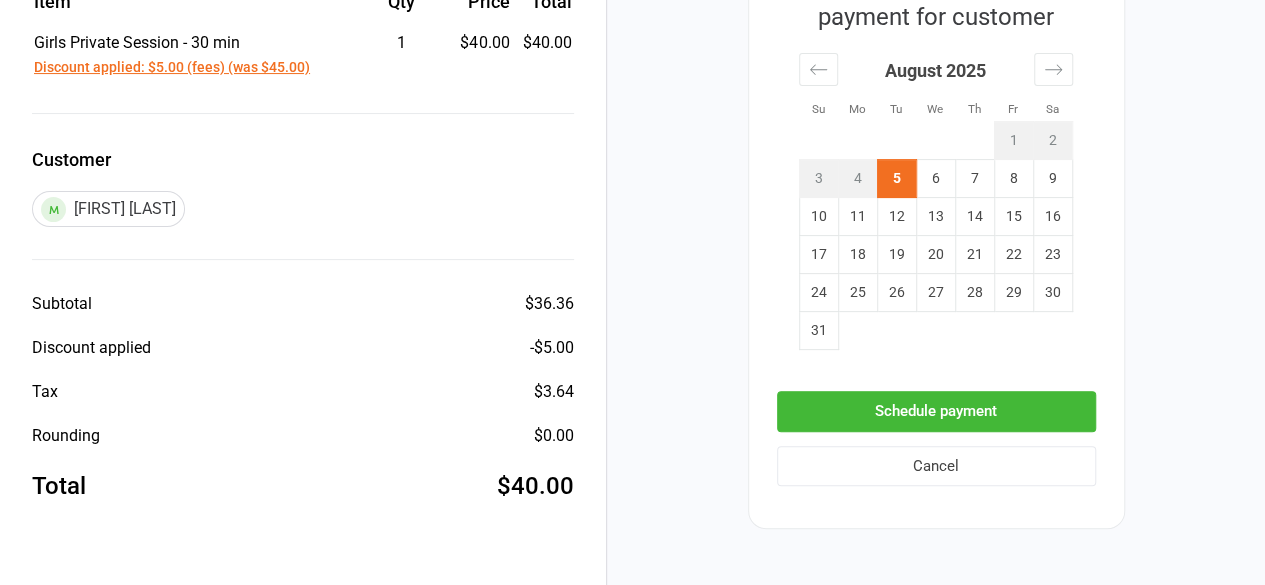 click on "Schedule payment" at bounding box center [936, 411] 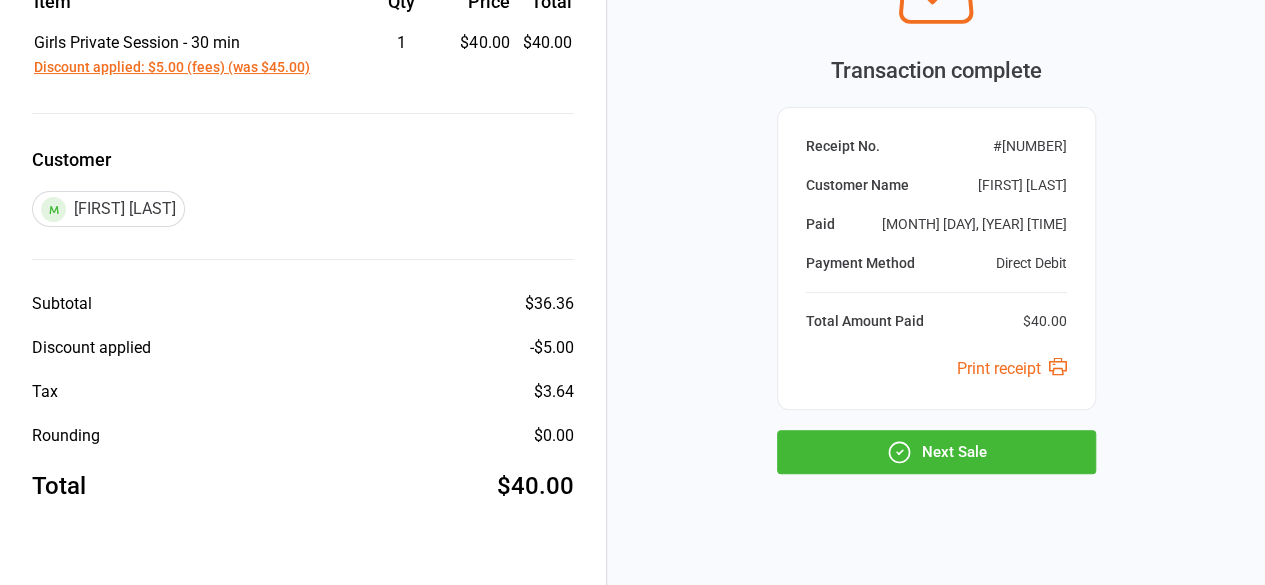click on "Next Sale" at bounding box center (936, 452) 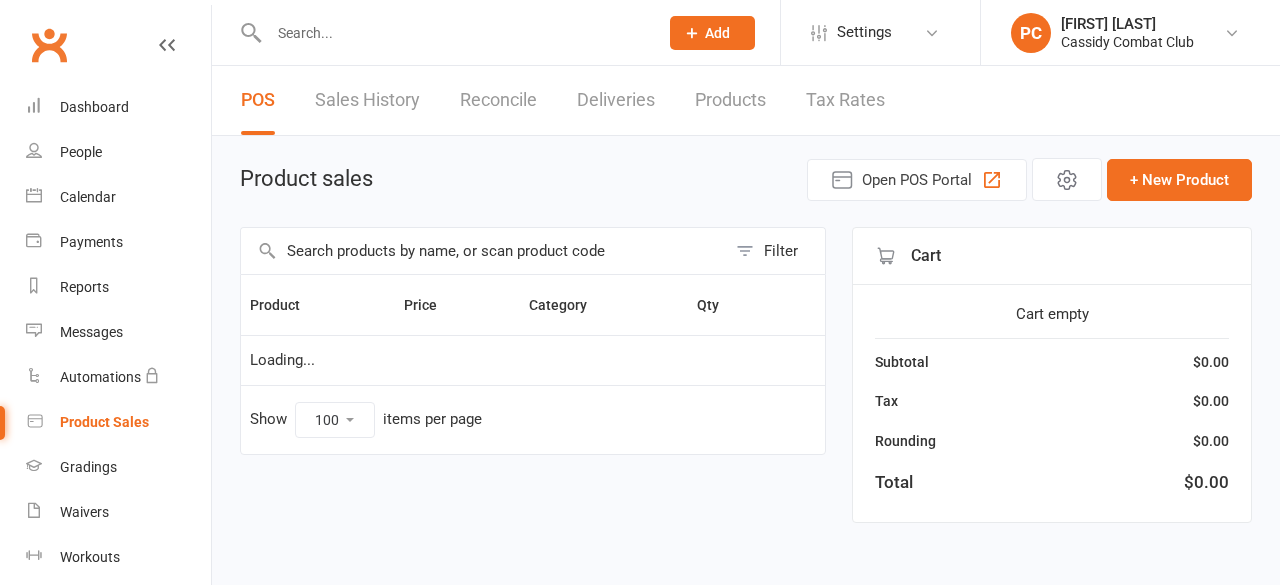 select on "100" 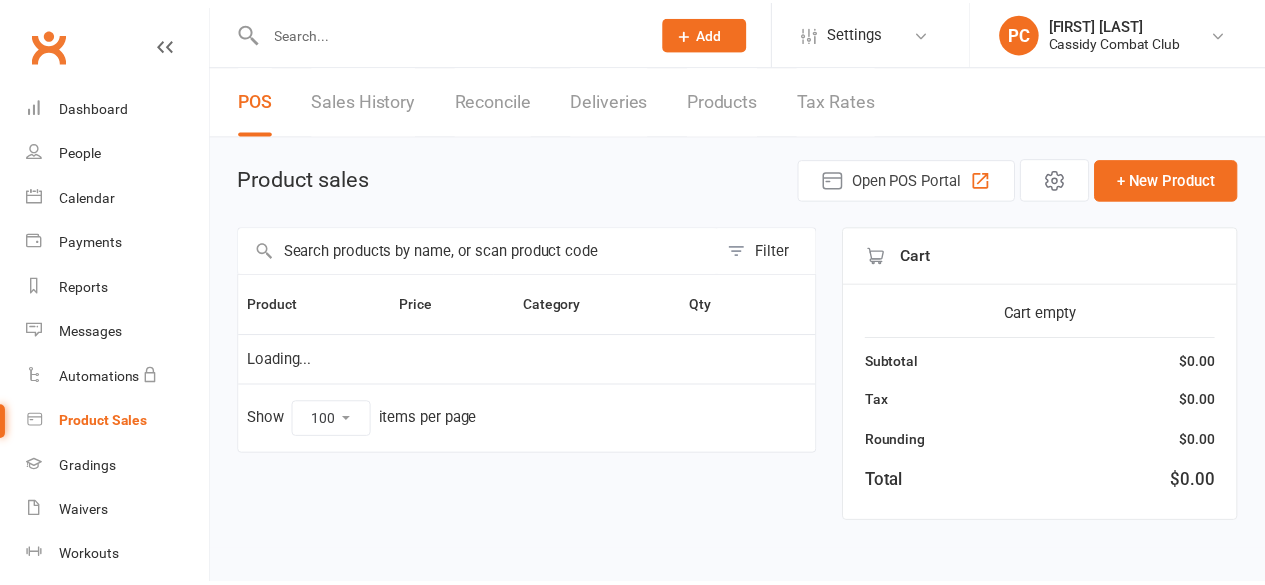 scroll, scrollTop: 0, scrollLeft: 0, axis: both 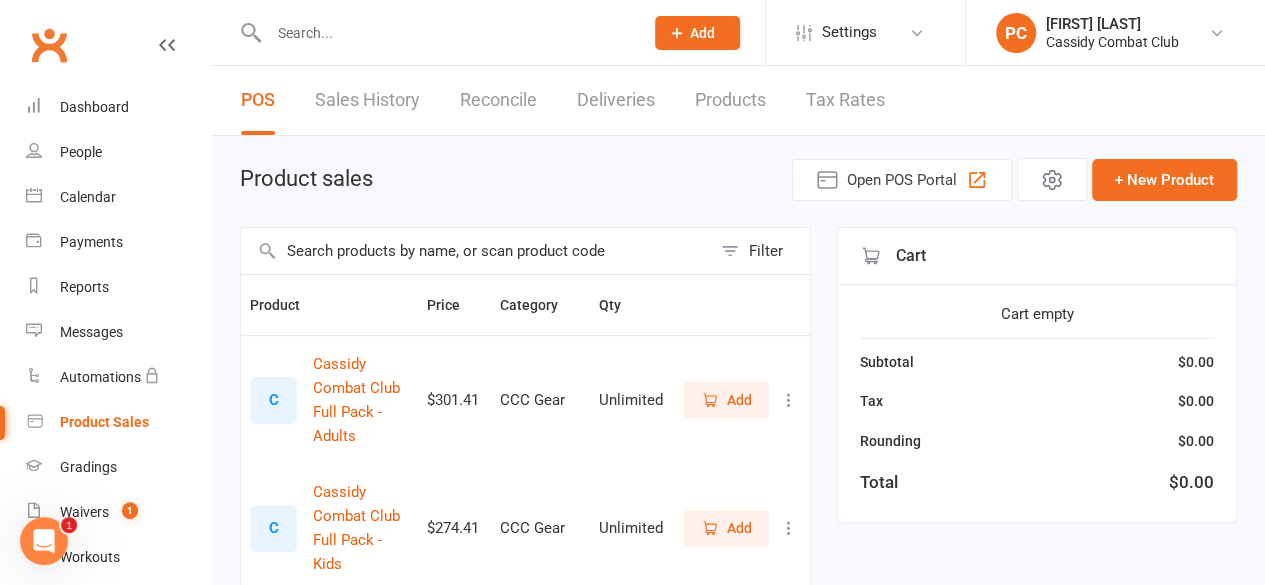 click at bounding box center (446, 33) 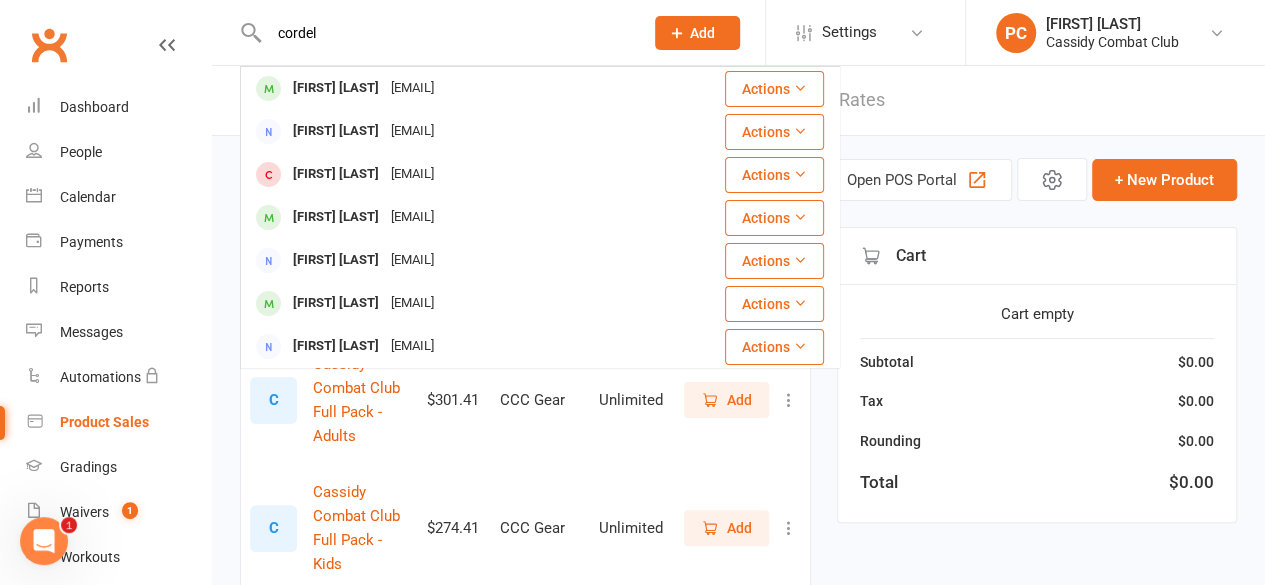 type on "cordel" 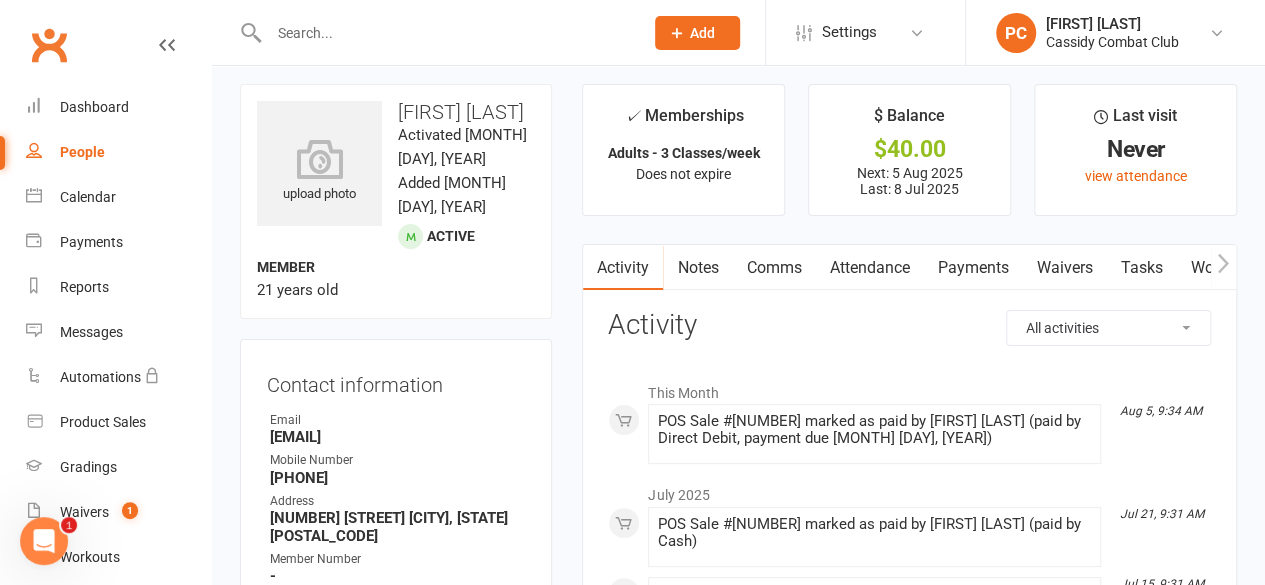 scroll, scrollTop: 0, scrollLeft: 0, axis: both 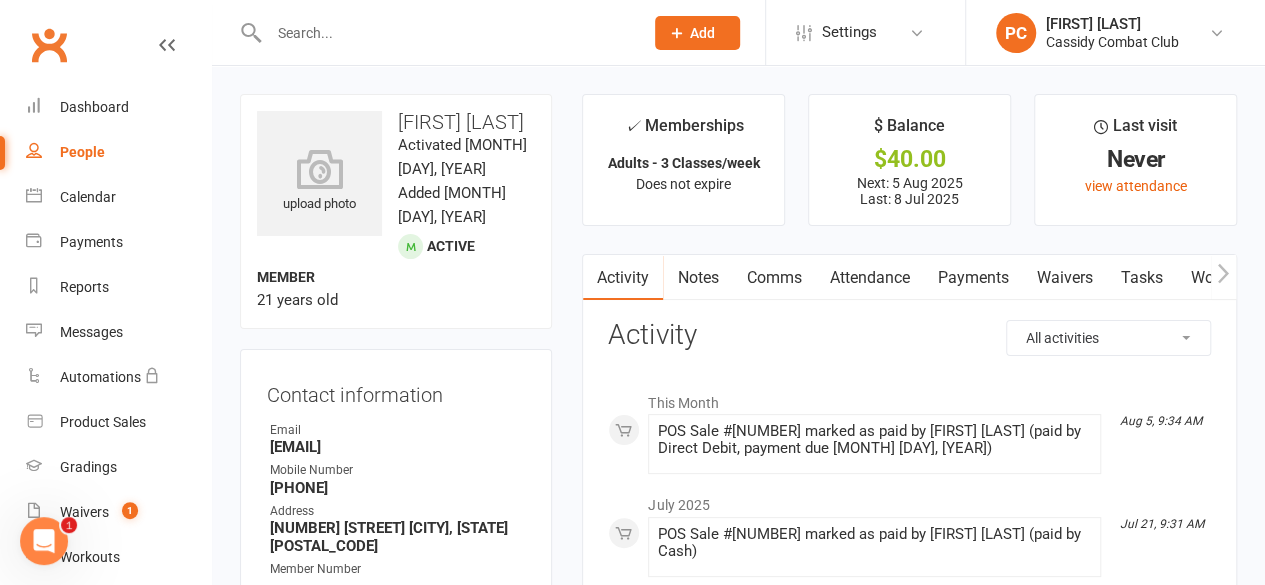 click on "Payments" at bounding box center (972, 278) 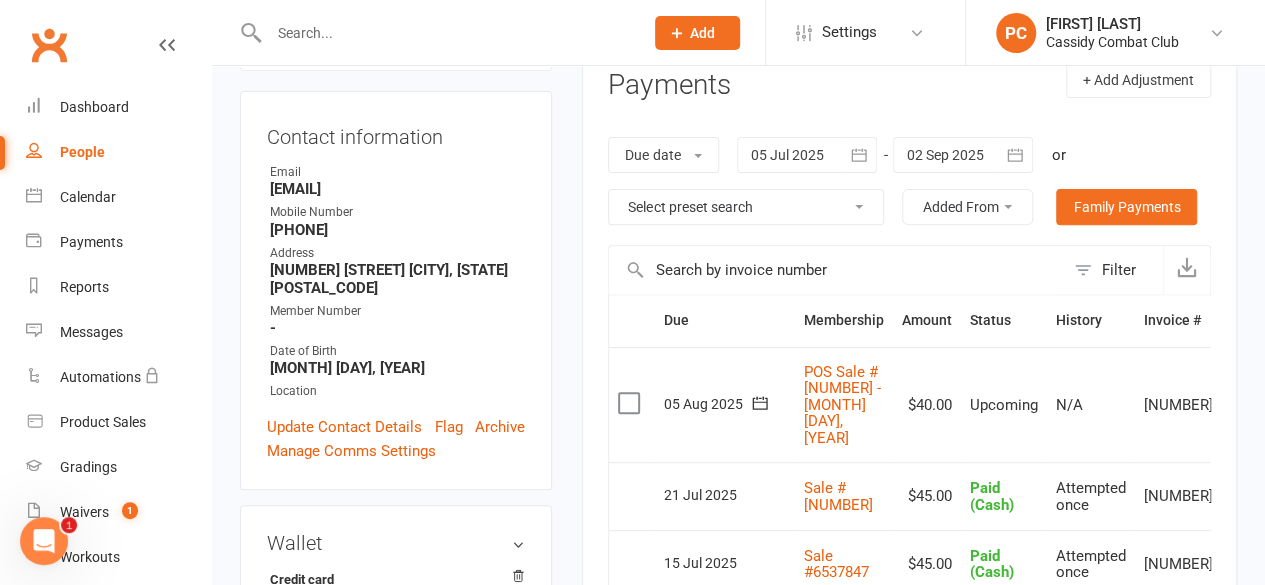 scroll, scrollTop: 300, scrollLeft: 0, axis: vertical 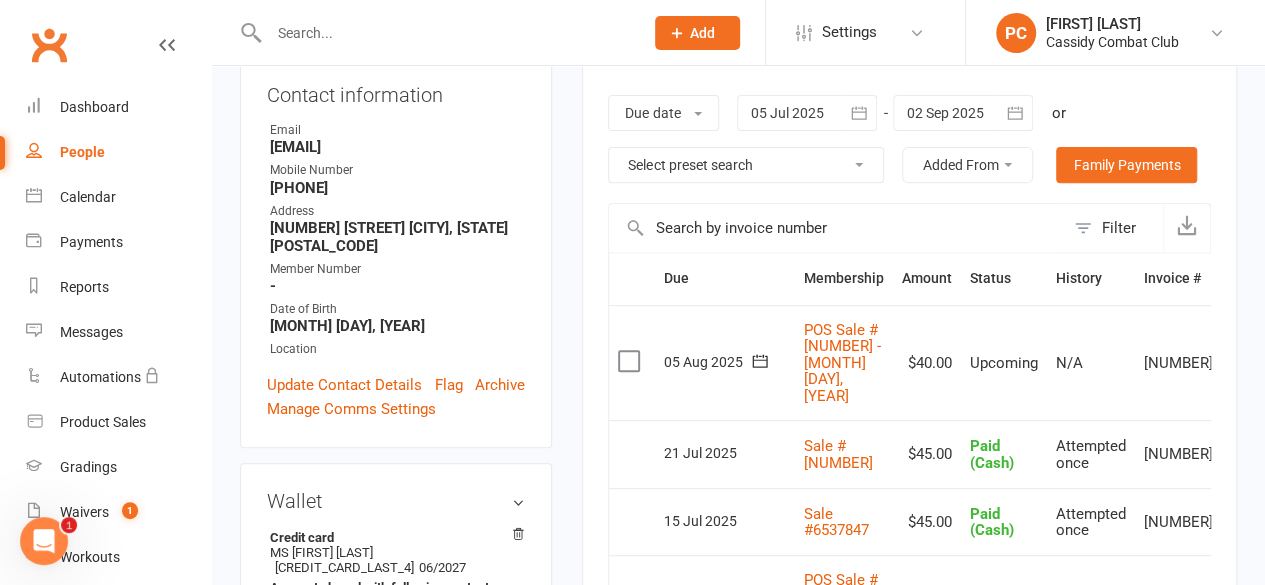 click at bounding box center [167, 45] 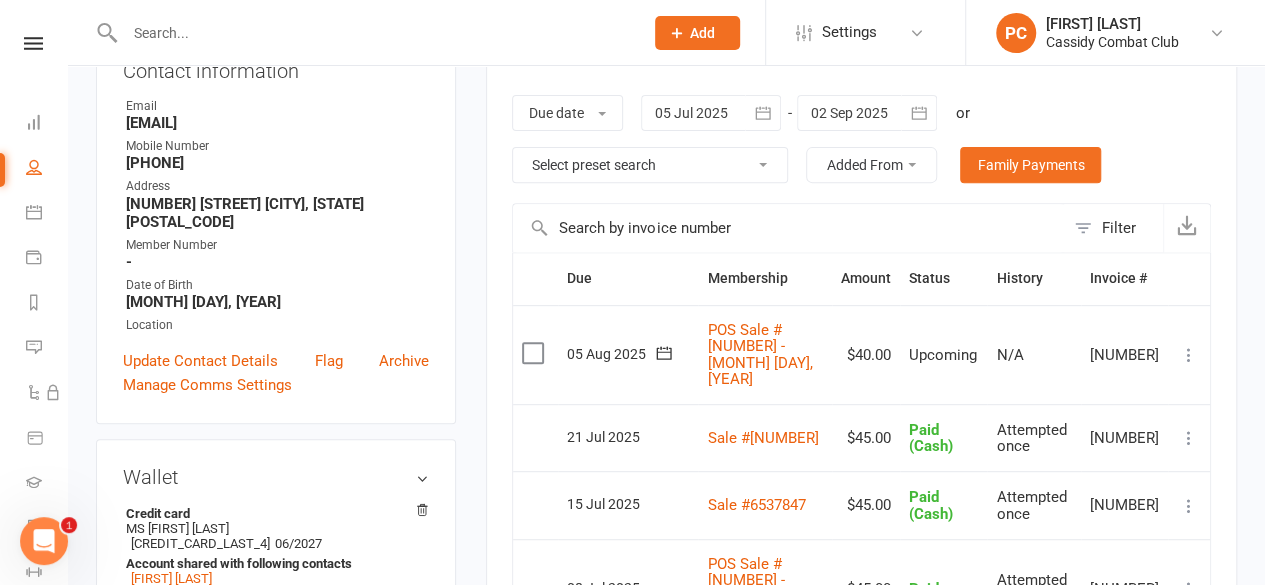 click at bounding box center (1189, 355) 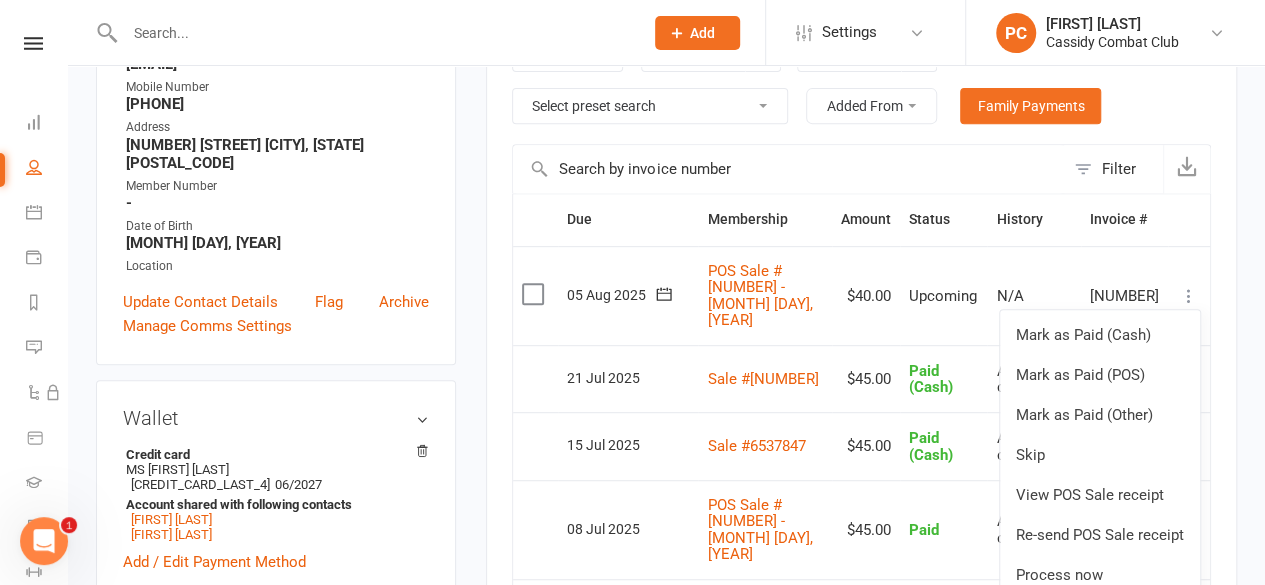 scroll, scrollTop: 400, scrollLeft: 0, axis: vertical 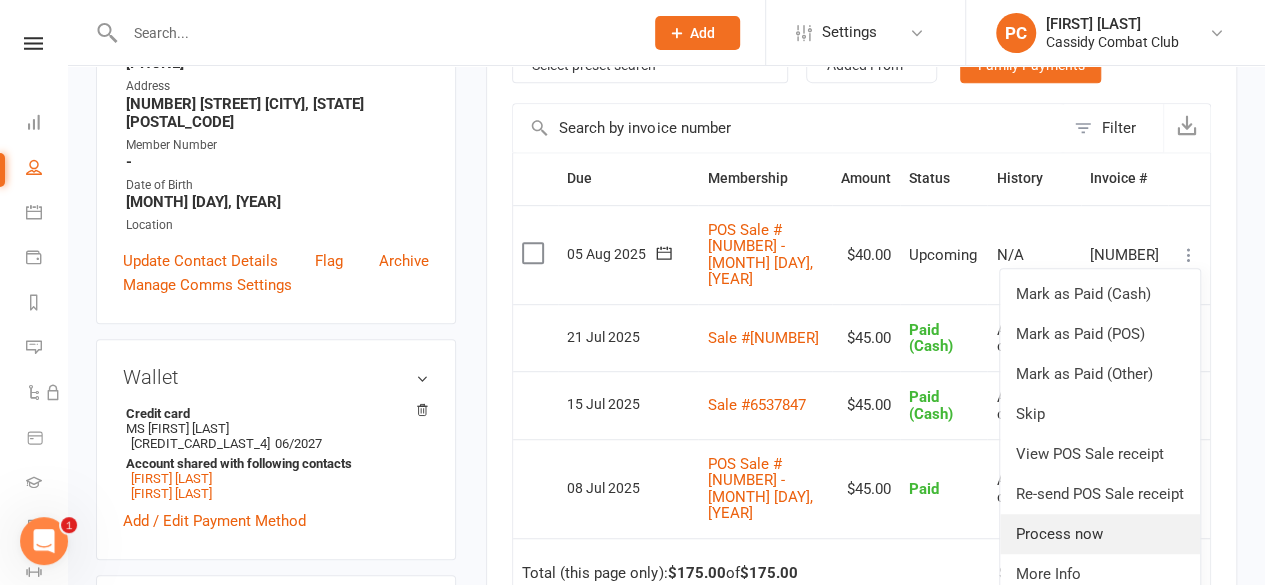 click on "Process now" at bounding box center (1100, 534) 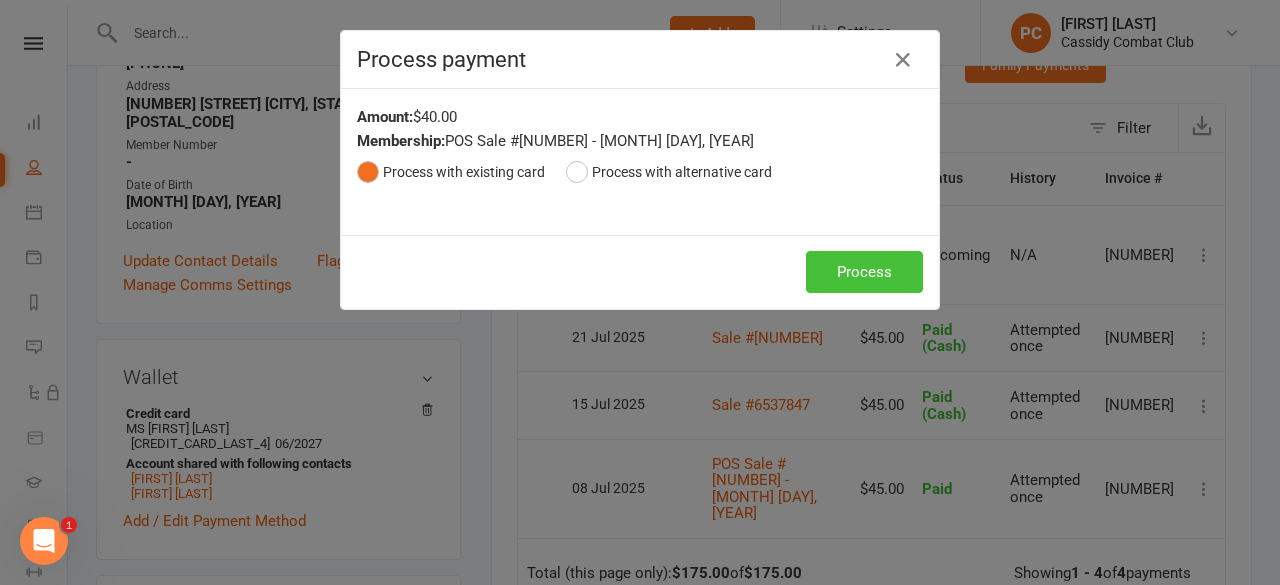 click on "Process" at bounding box center [864, 272] 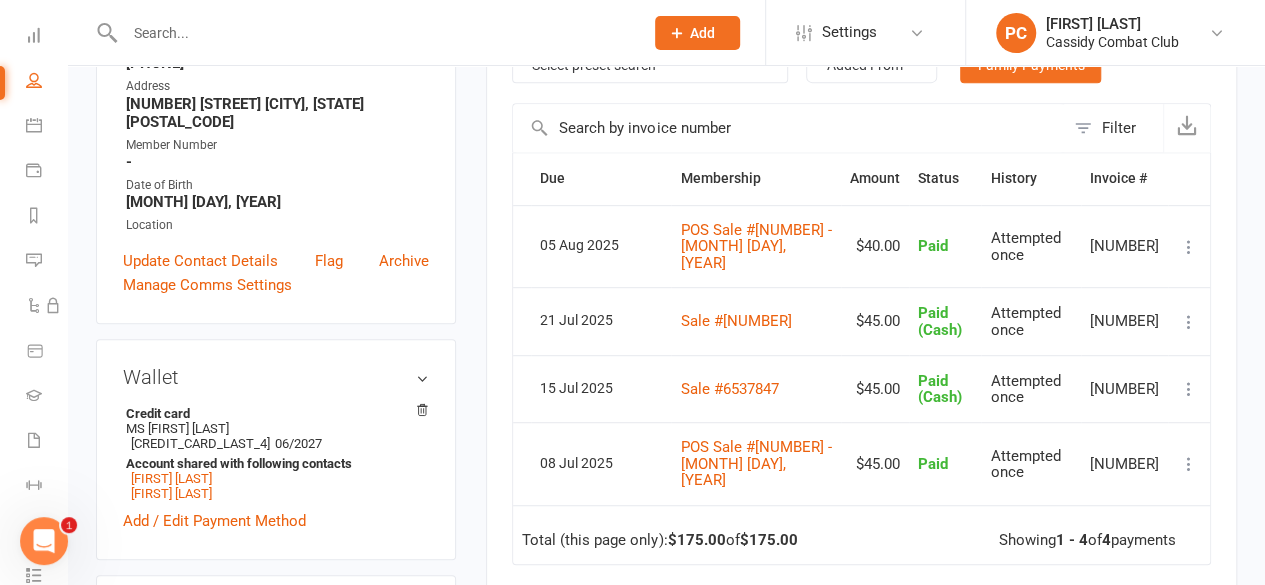 scroll, scrollTop: 0, scrollLeft: 0, axis: both 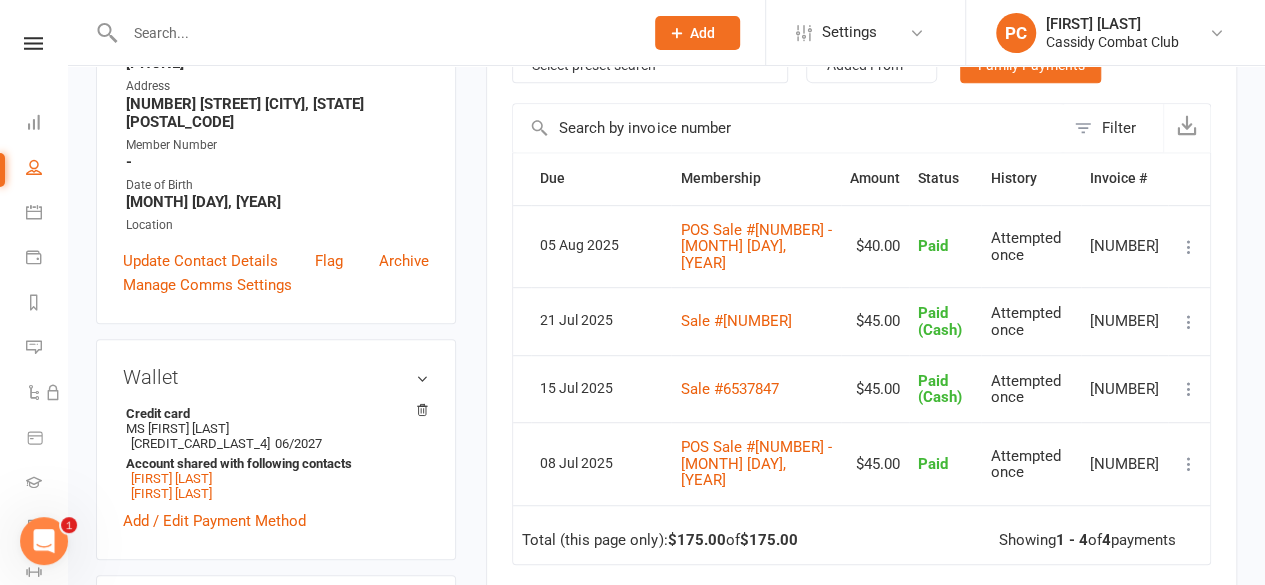 click at bounding box center [33, 43] 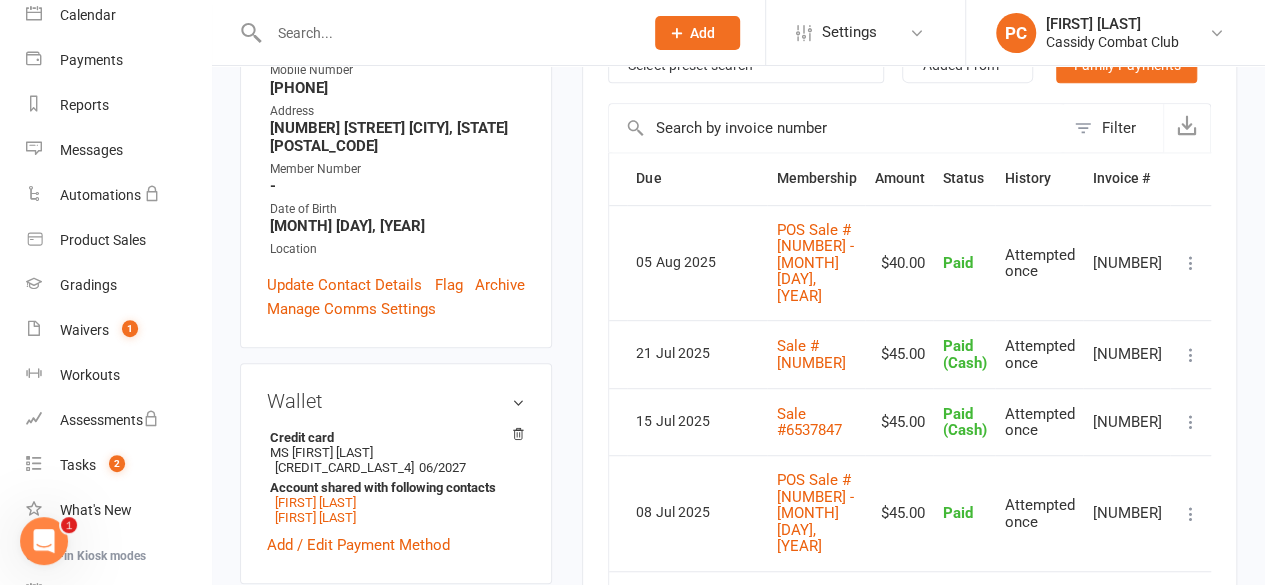 scroll, scrollTop: 200, scrollLeft: 0, axis: vertical 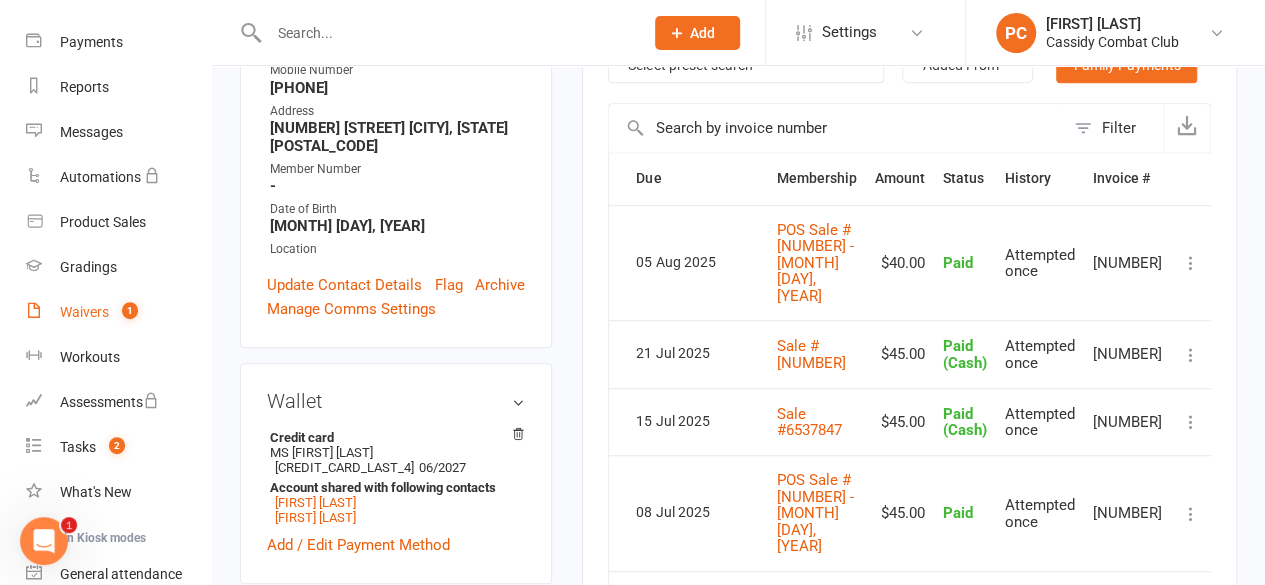 click on "Waivers" at bounding box center (84, 312) 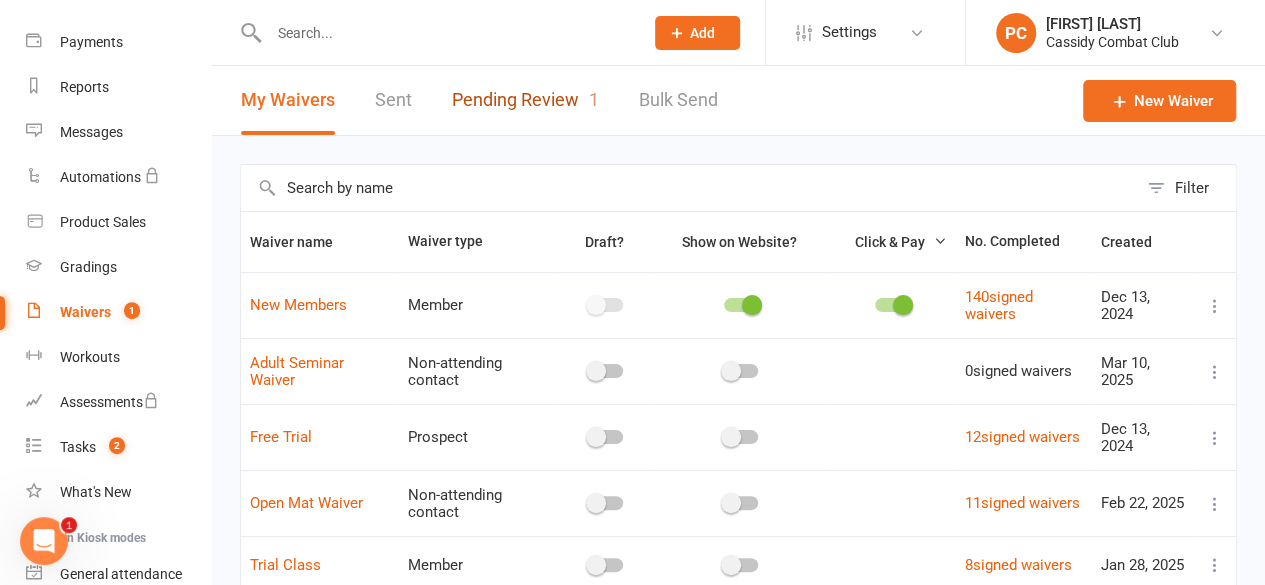 click on "Pending Review 1" at bounding box center (525, 100) 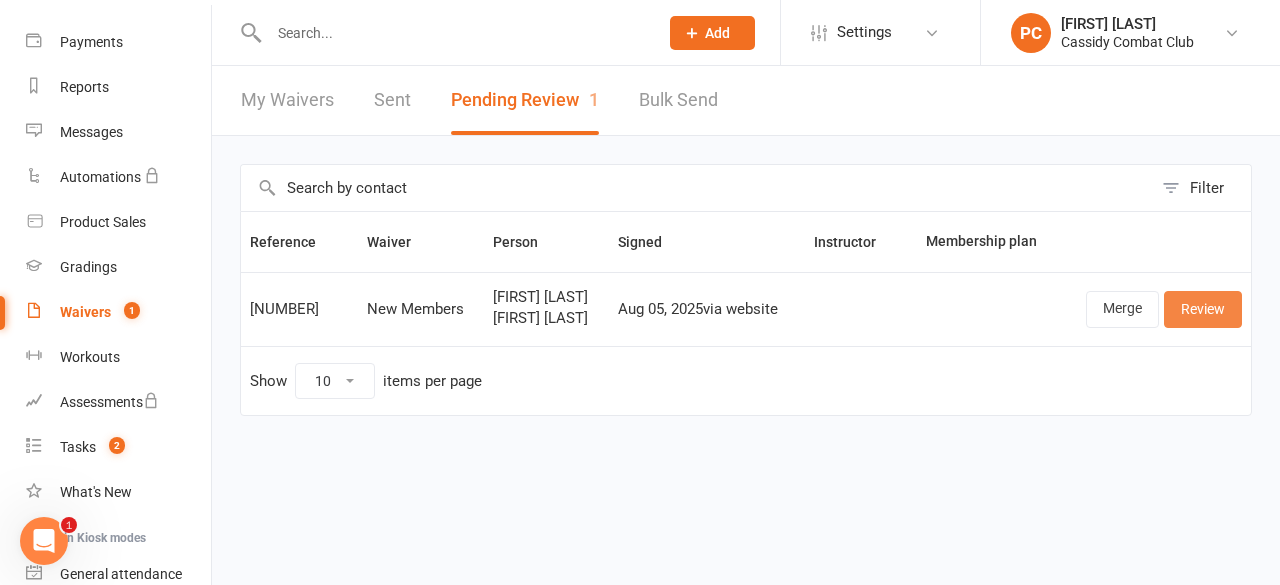 click on "Review" at bounding box center [1203, 309] 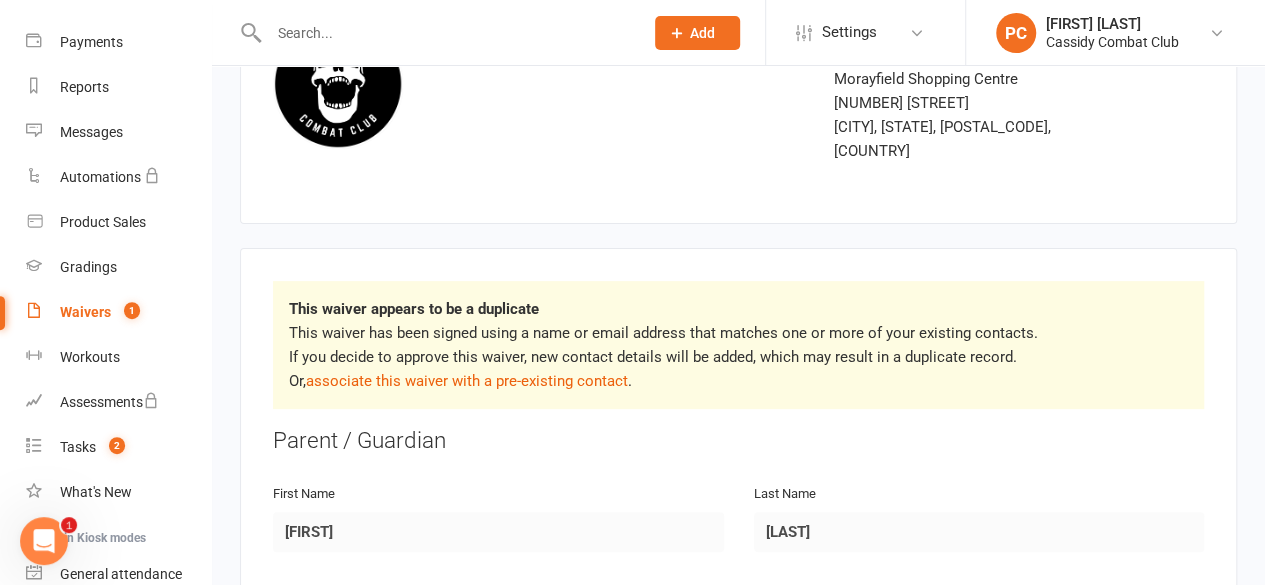 scroll, scrollTop: 200, scrollLeft: 0, axis: vertical 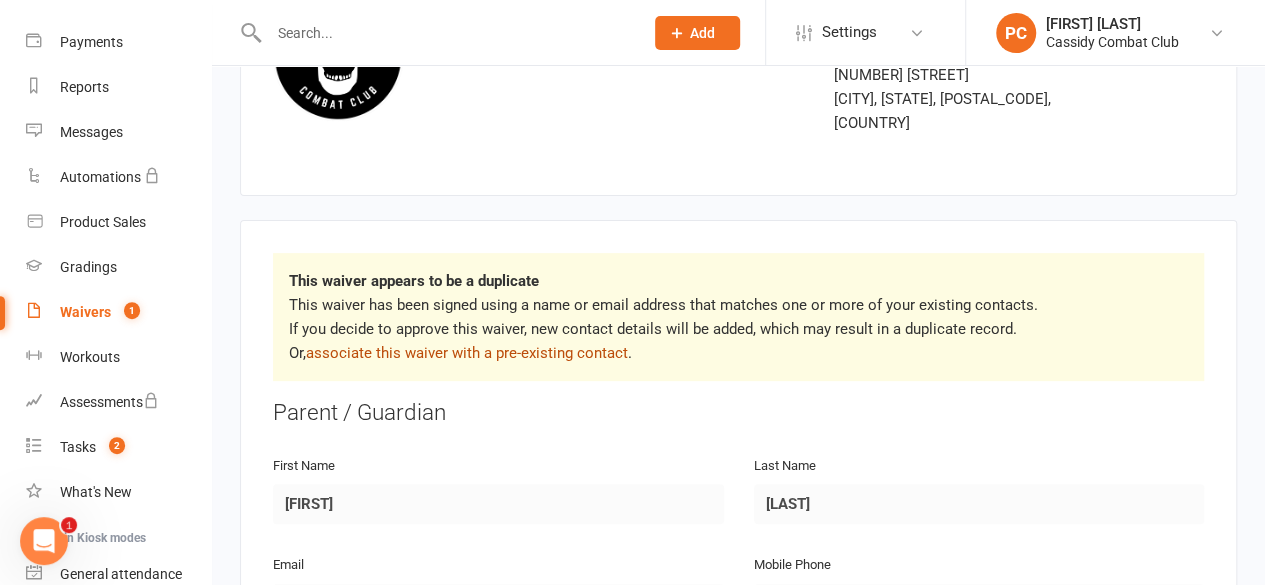 click on "associate this waiver with a pre-existing contact" at bounding box center (467, 353) 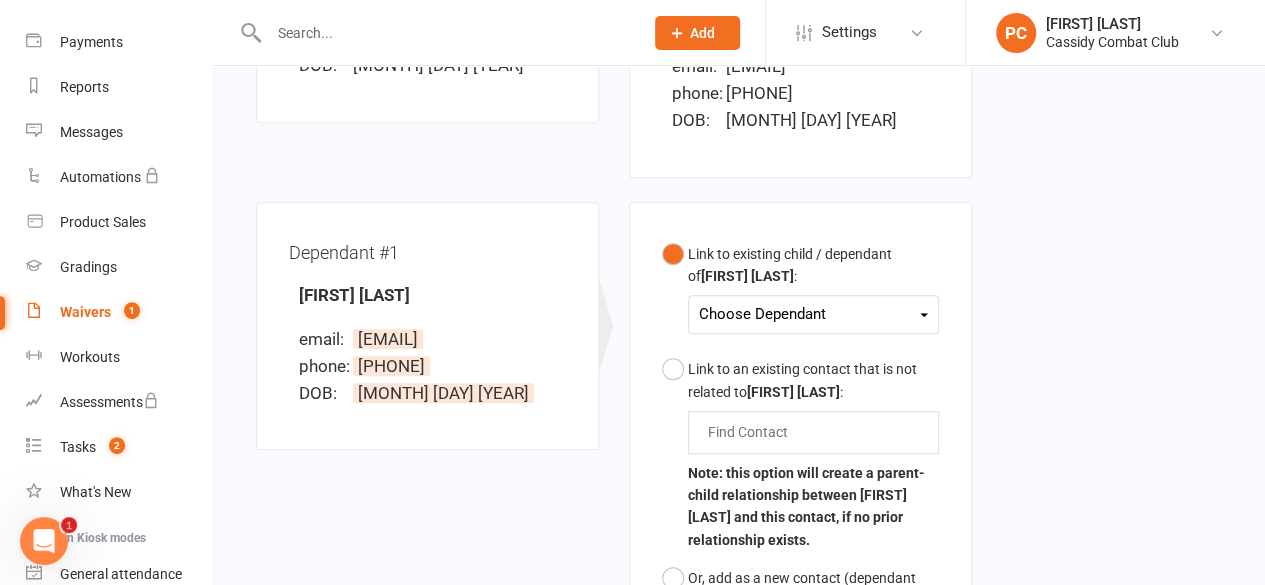 scroll, scrollTop: 500, scrollLeft: 0, axis: vertical 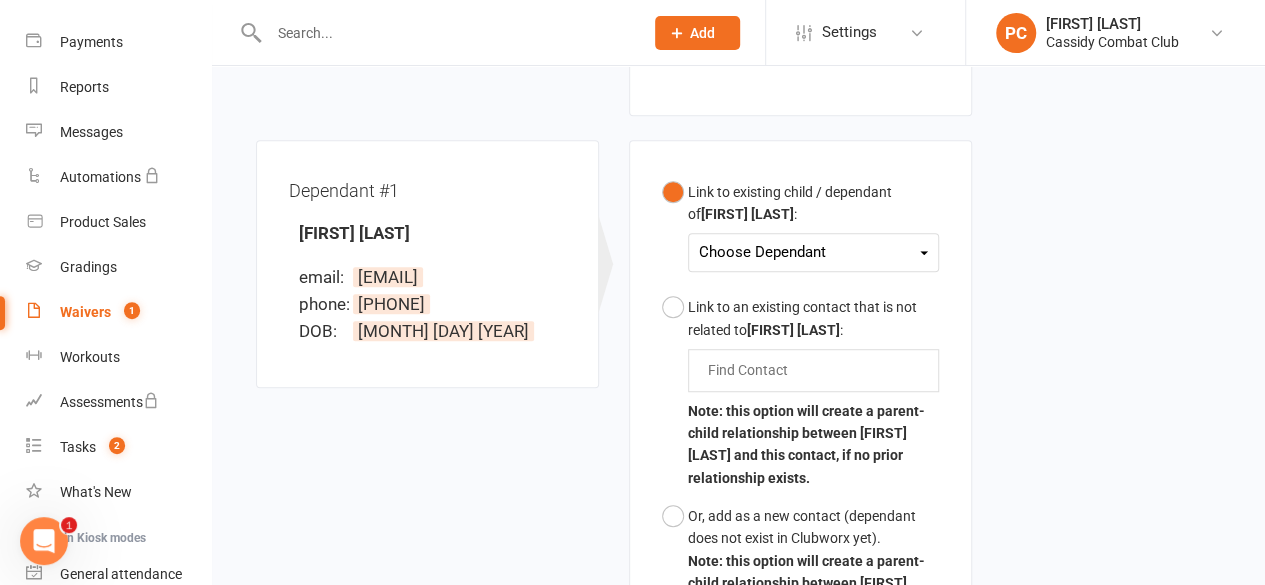 click at bounding box center (924, 253) 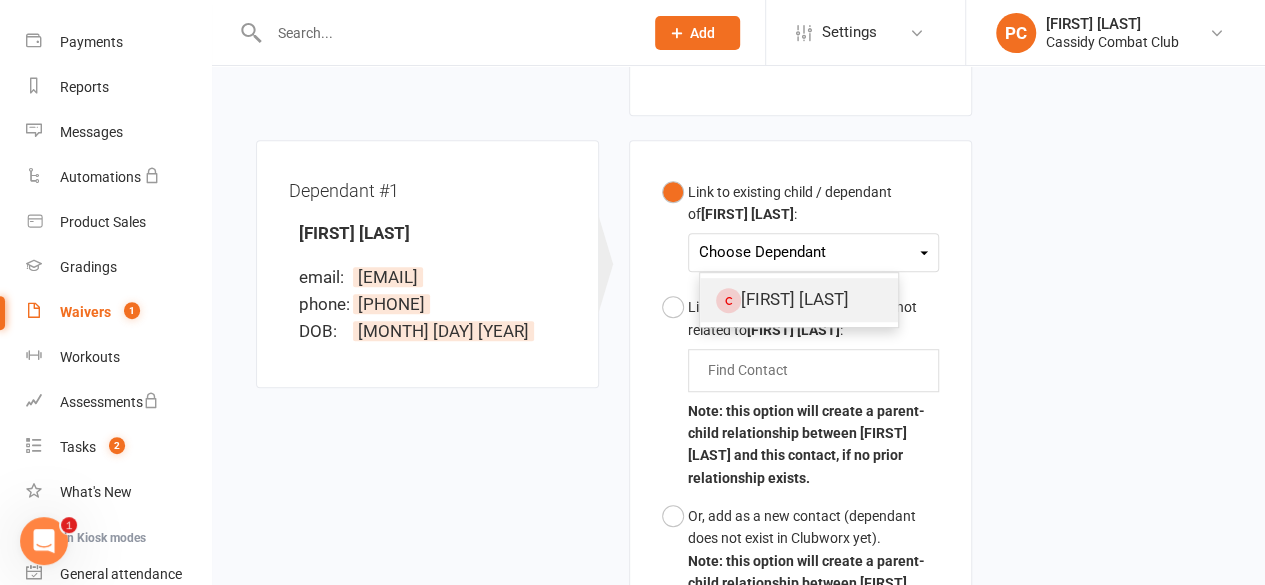 click on "Archie Anderson" at bounding box center (799, 299) 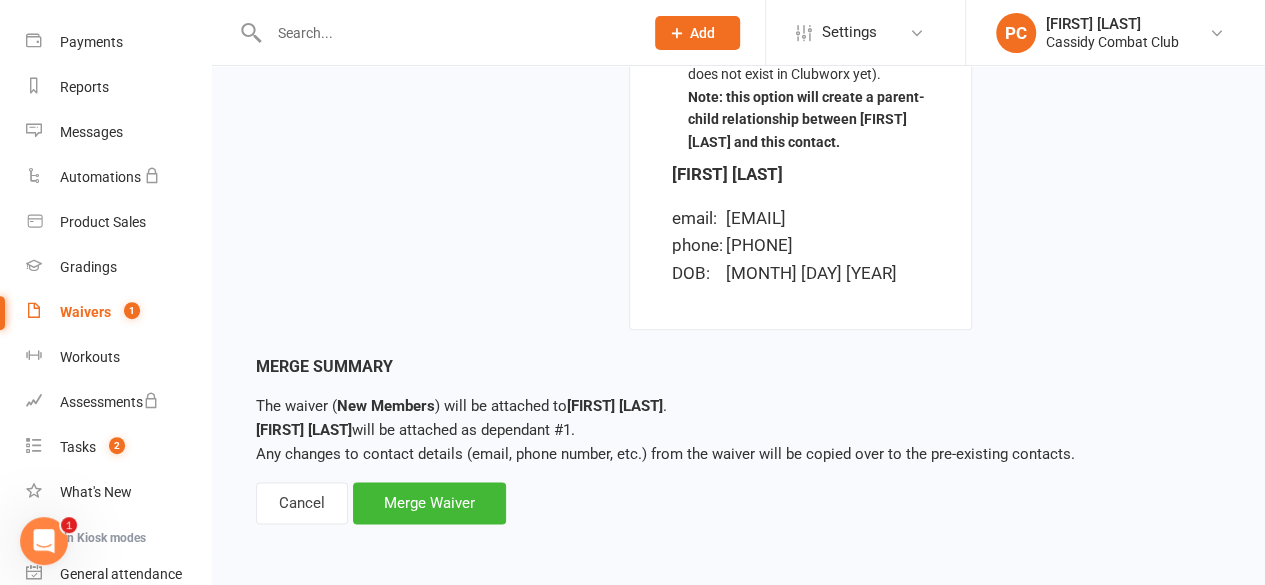 scroll, scrollTop: 1016, scrollLeft: 0, axis: vertical 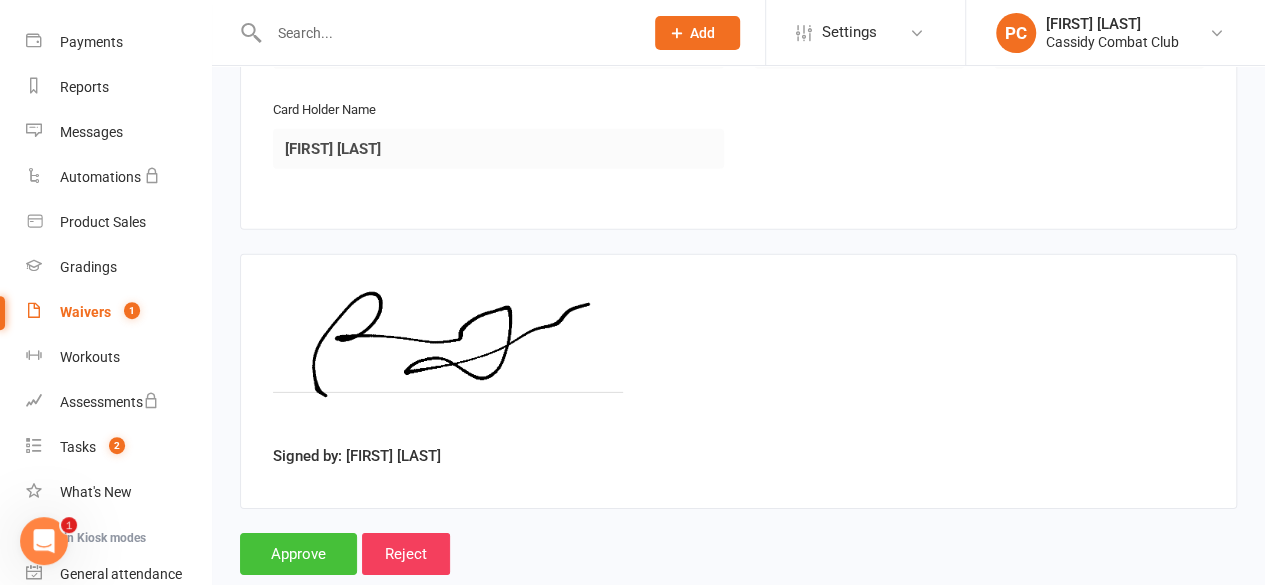 click on "Approve" at bounding box center [298, 554] 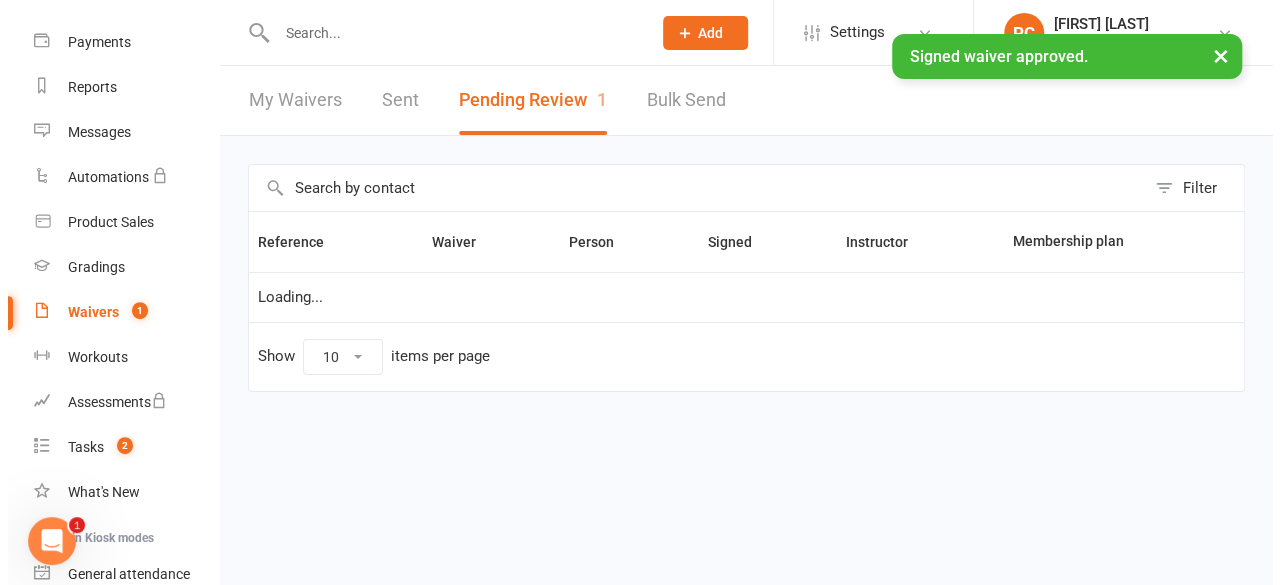 scroll, scrollTop: 0, scrollLeft: 0, axis: both 